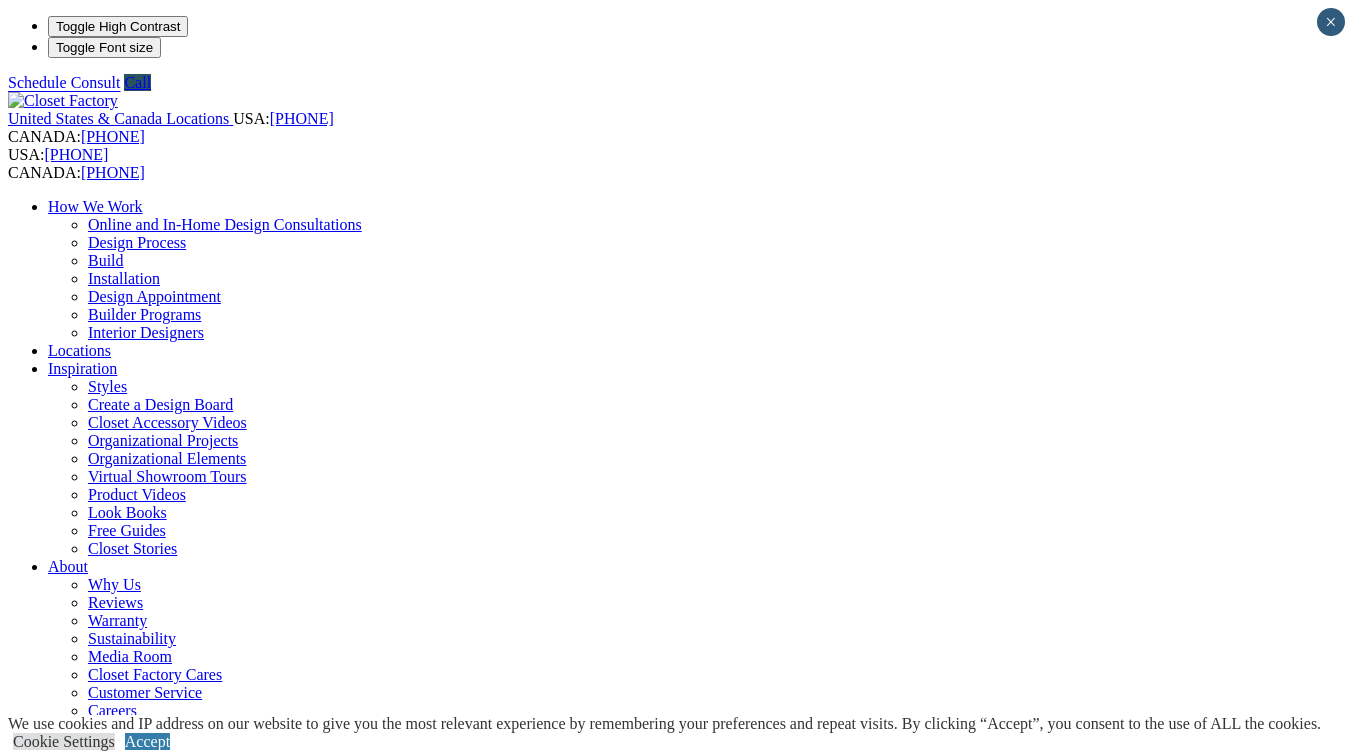 scroll, scrollTop: 0, scrollLeft: 0, axis: both 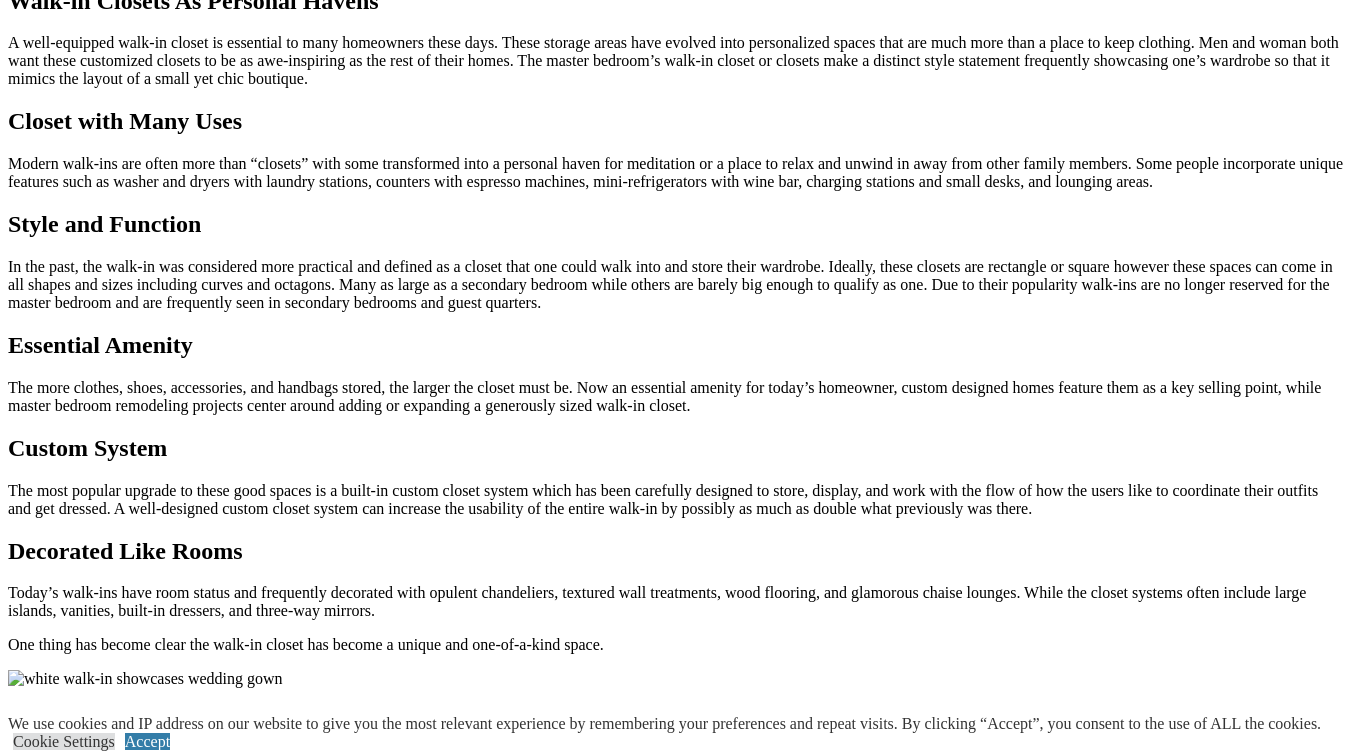 click on "CLOSE (X)" at bounding box center (46, -78) 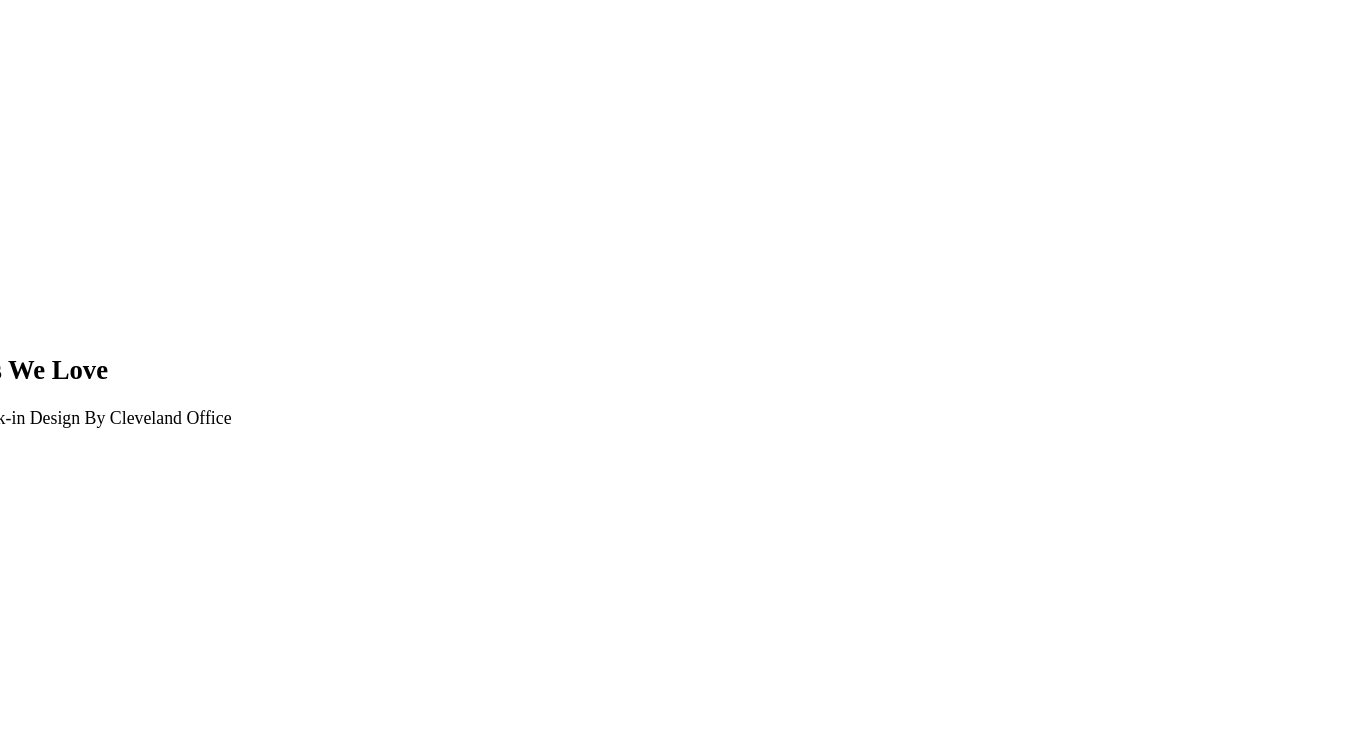 scroll, scrollTop: 3692, scrollLeft: 0, axis: vertical 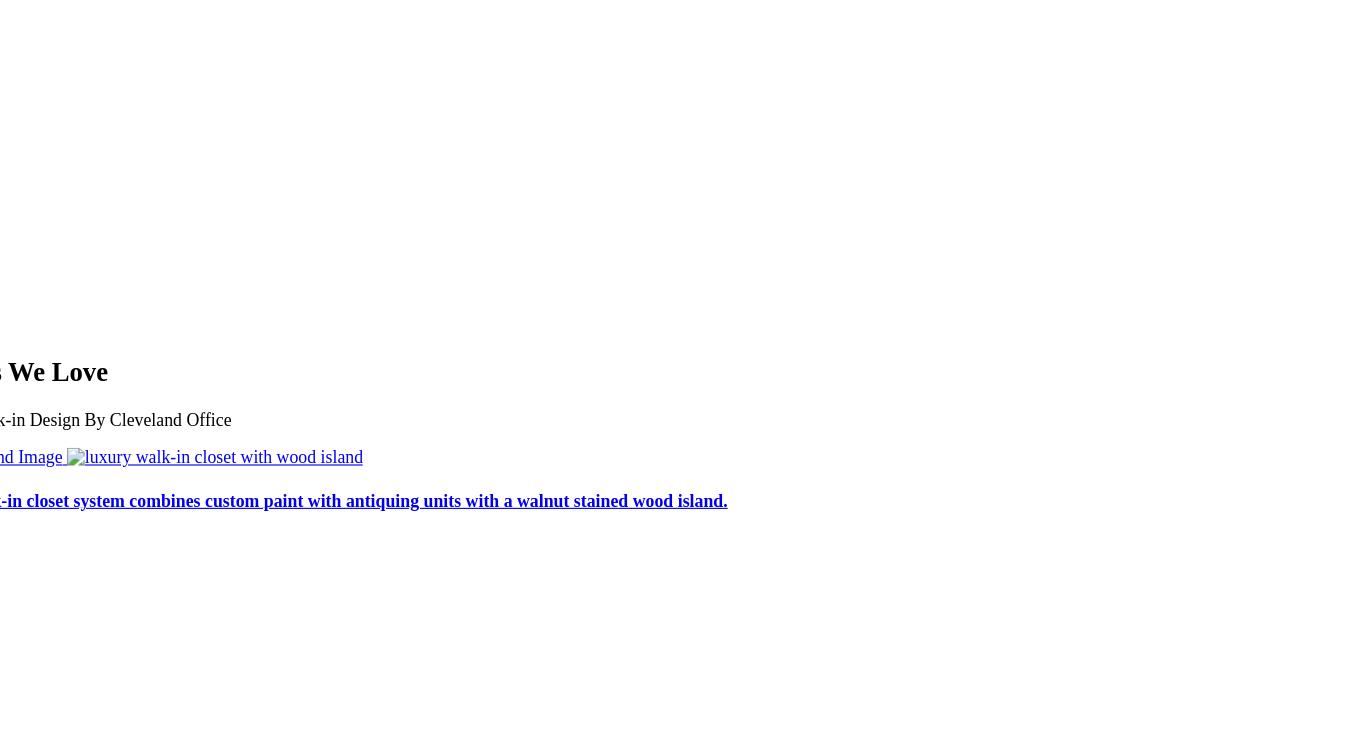 click on "How To Create A Perfect Walk-in Closet" at bounding box center [676, 2794] 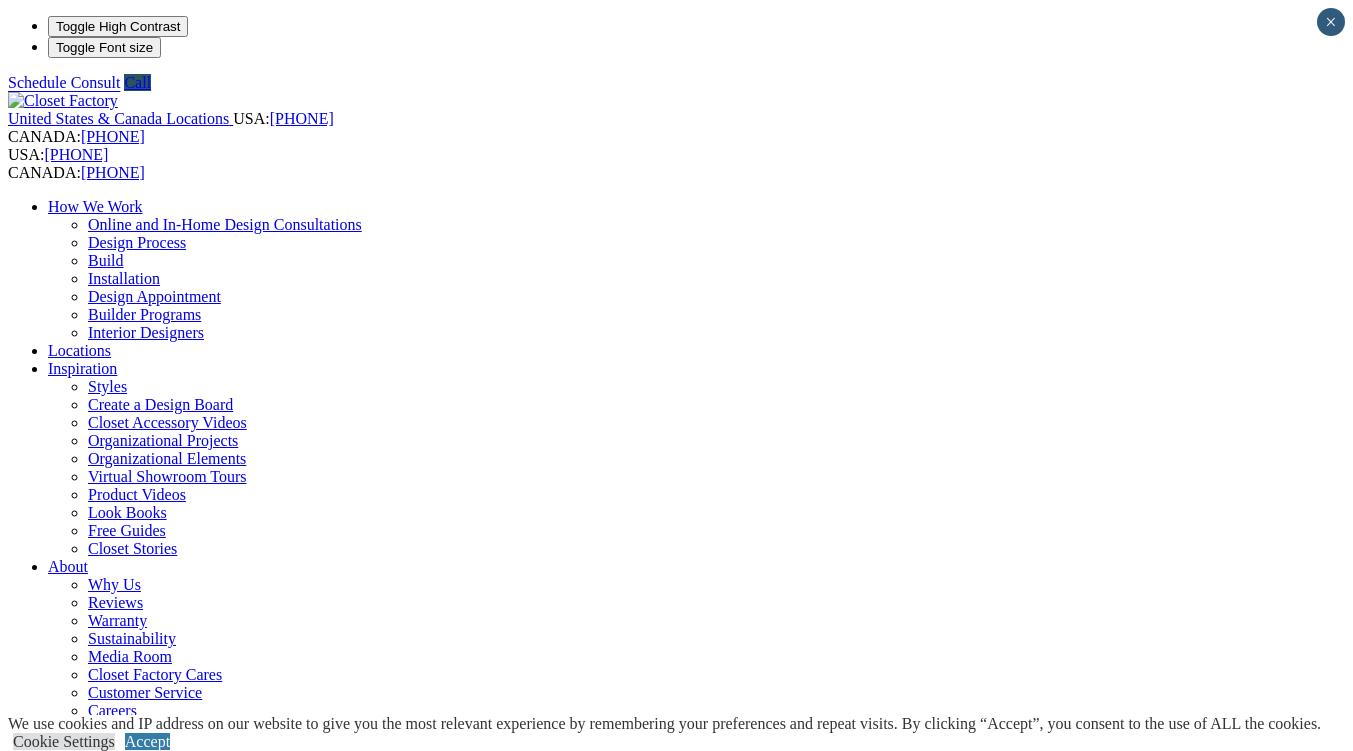 scroll, scrollTop: 0, scrollLeft: 0, axis: both 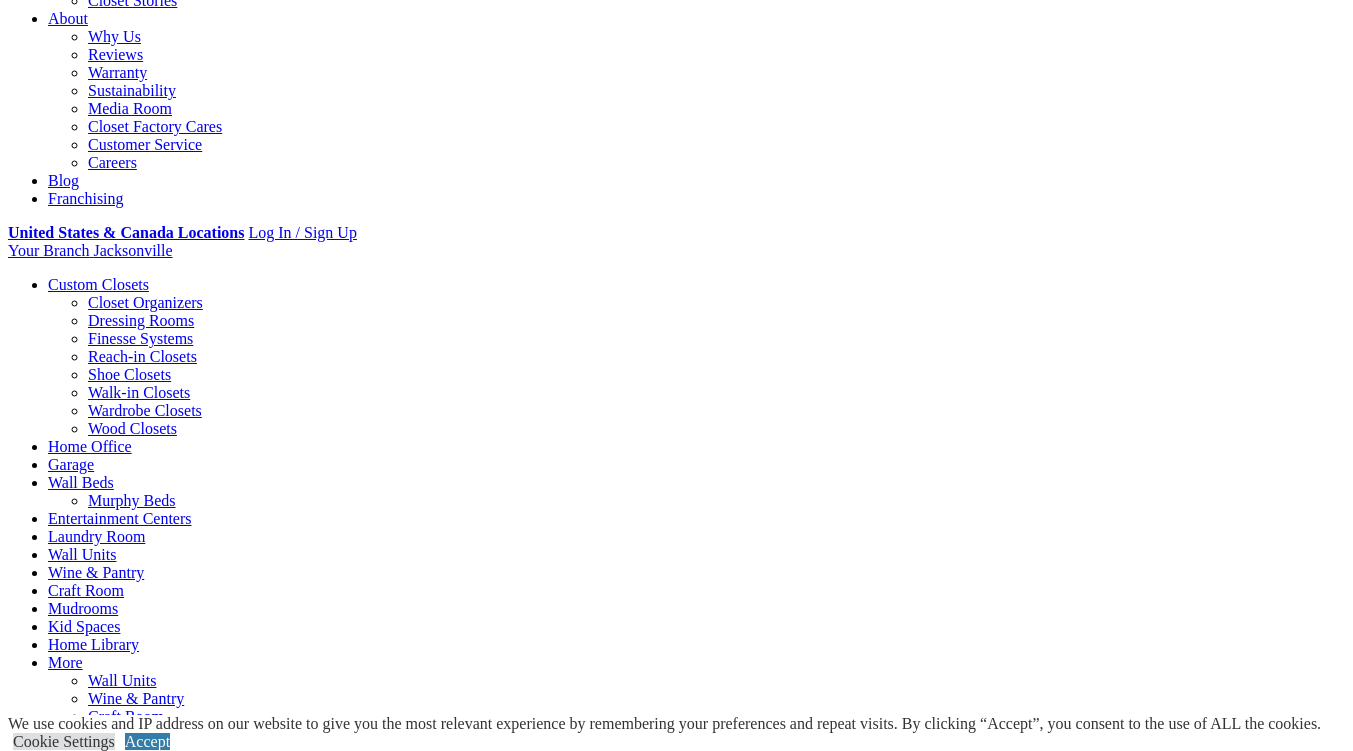 click on "Click below to download your guide!" at bounding box center [676, 1368] 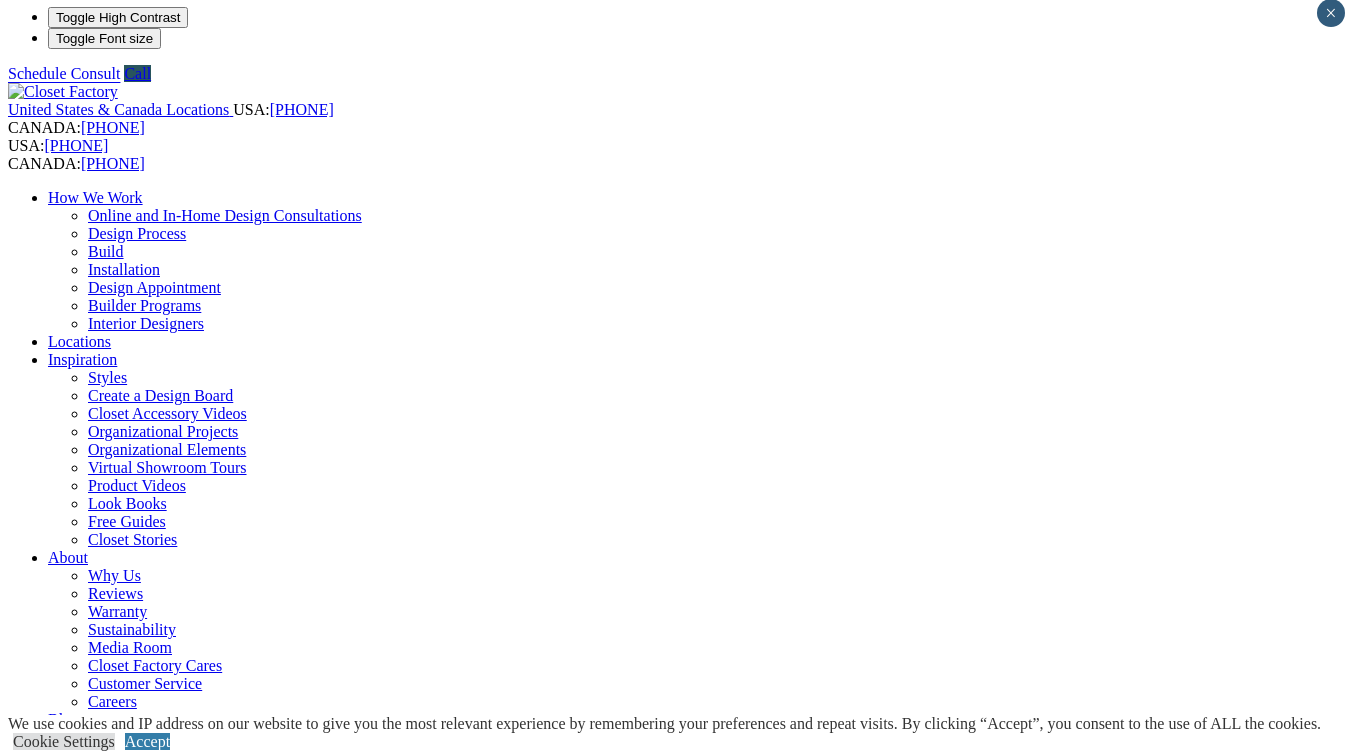 scroll, scrollTop: 0, scrollLeft: 0, axis: both 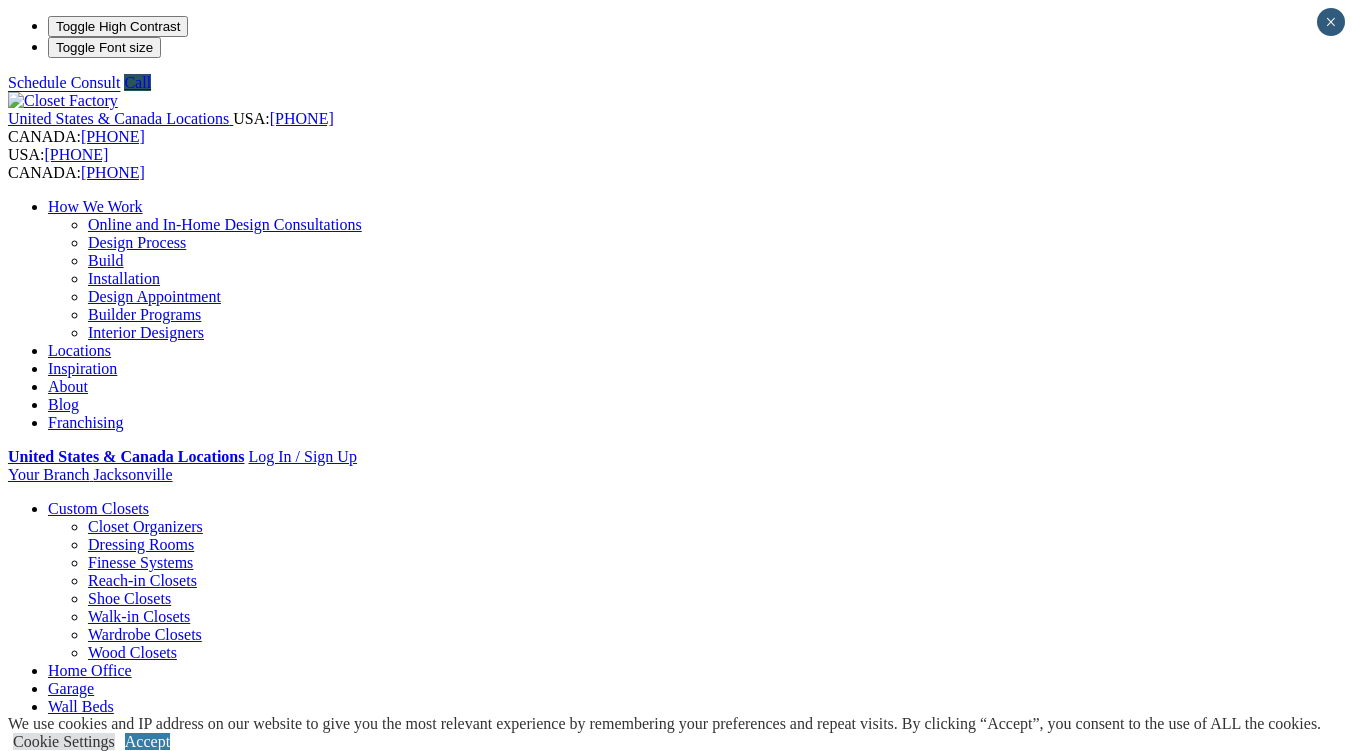 click on "Laundry Room" at bounding box center (96, 760) 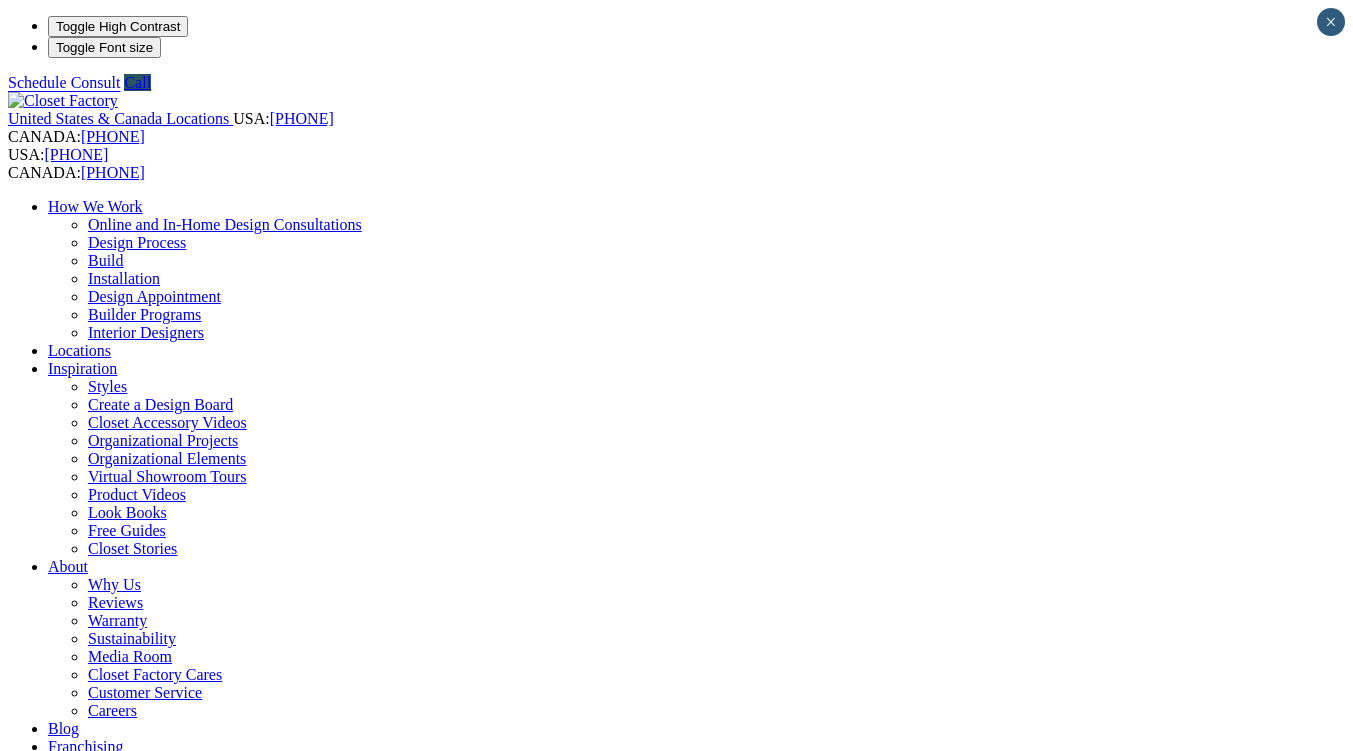 scroll, scrollTop: 0, scrollLeft: 0, axis: both 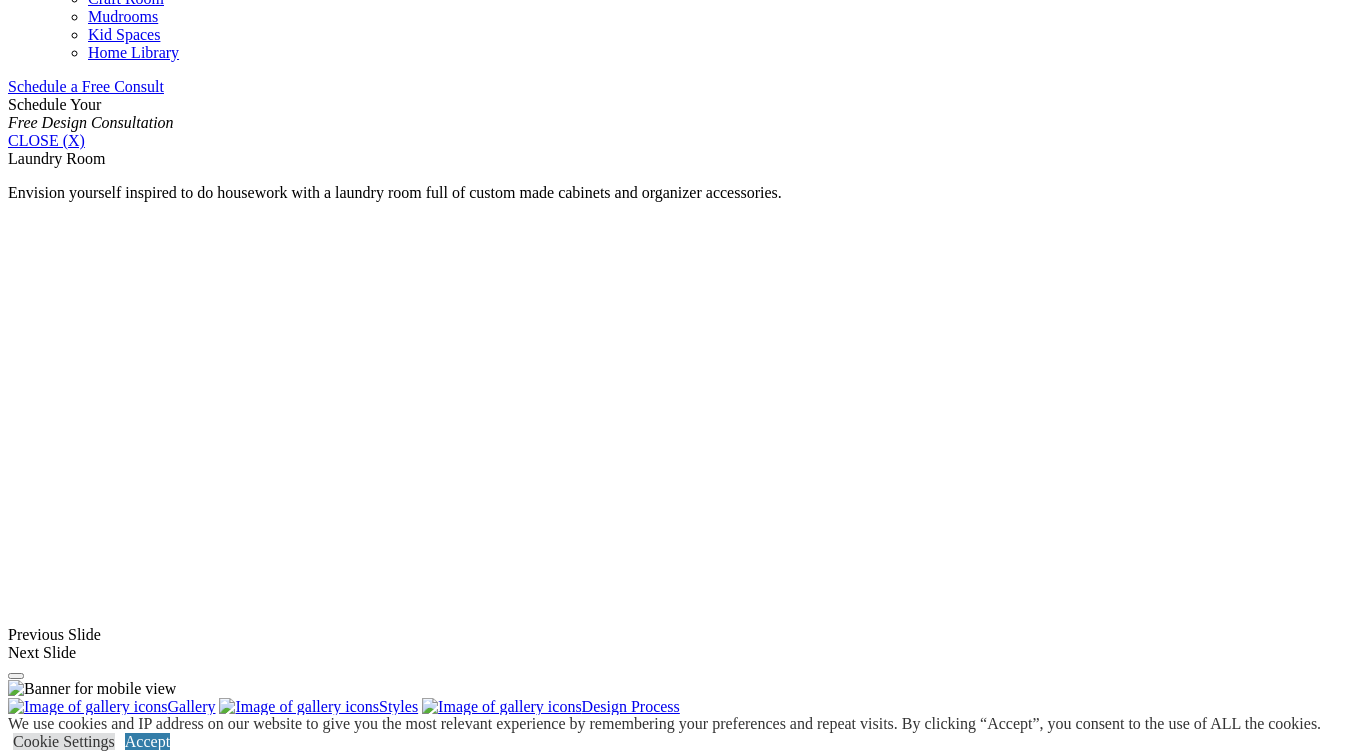 click at bounding box center (1020, 1583) 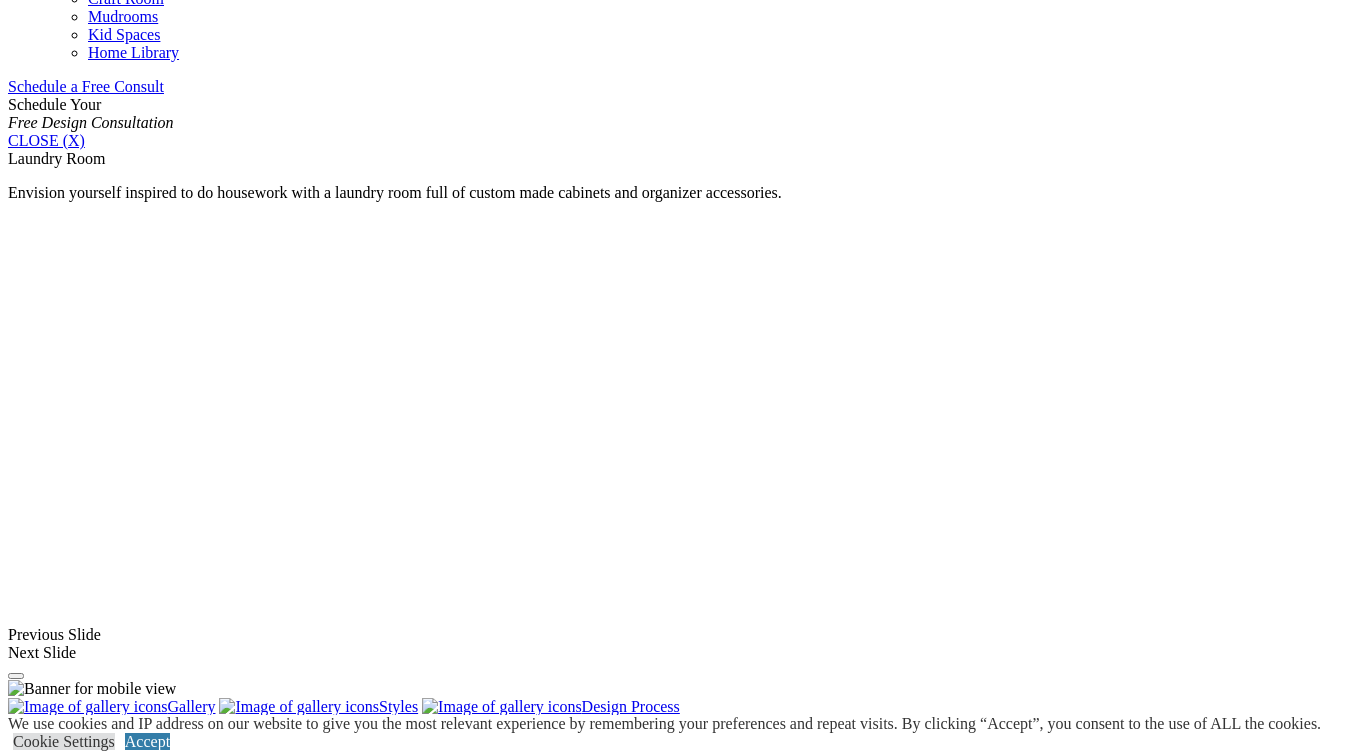 click at bounding box center (8, 35560) 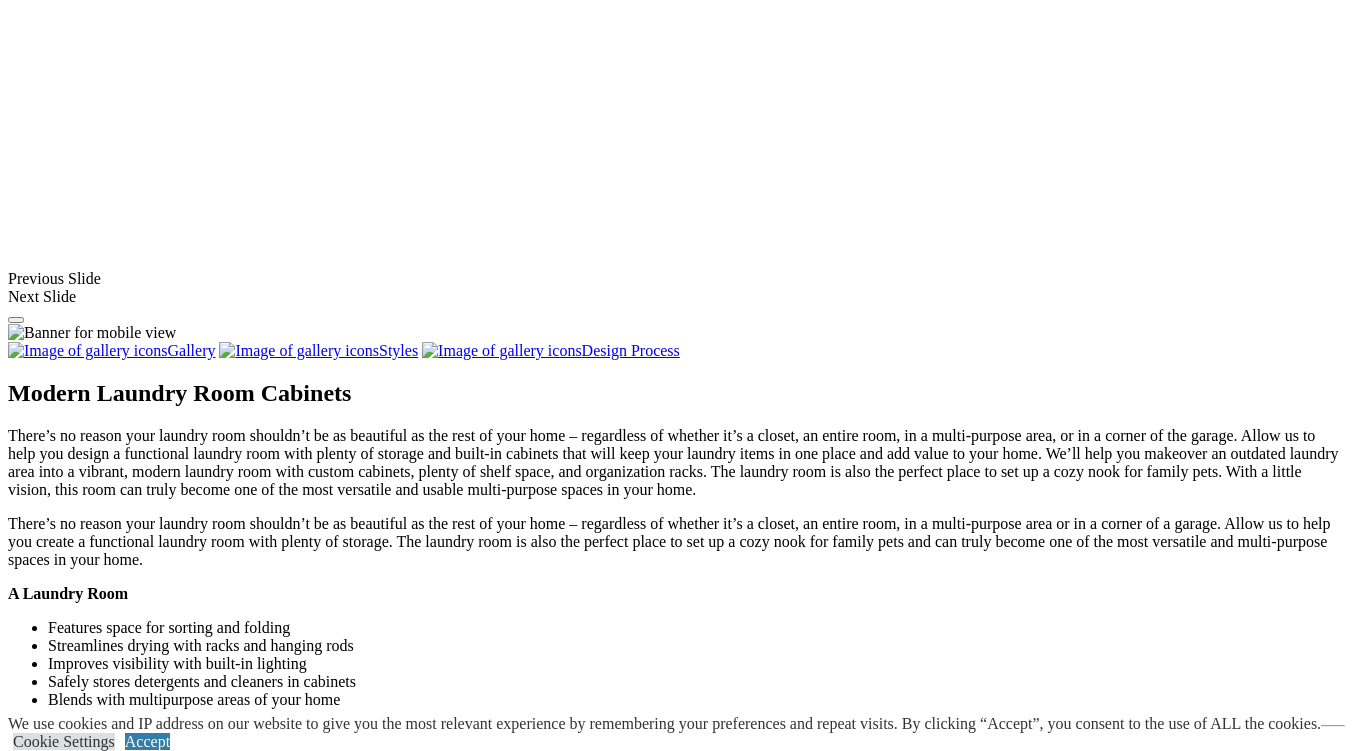 scroll, scrollTop: 1625, scrollLeft: 0, axis: vertical 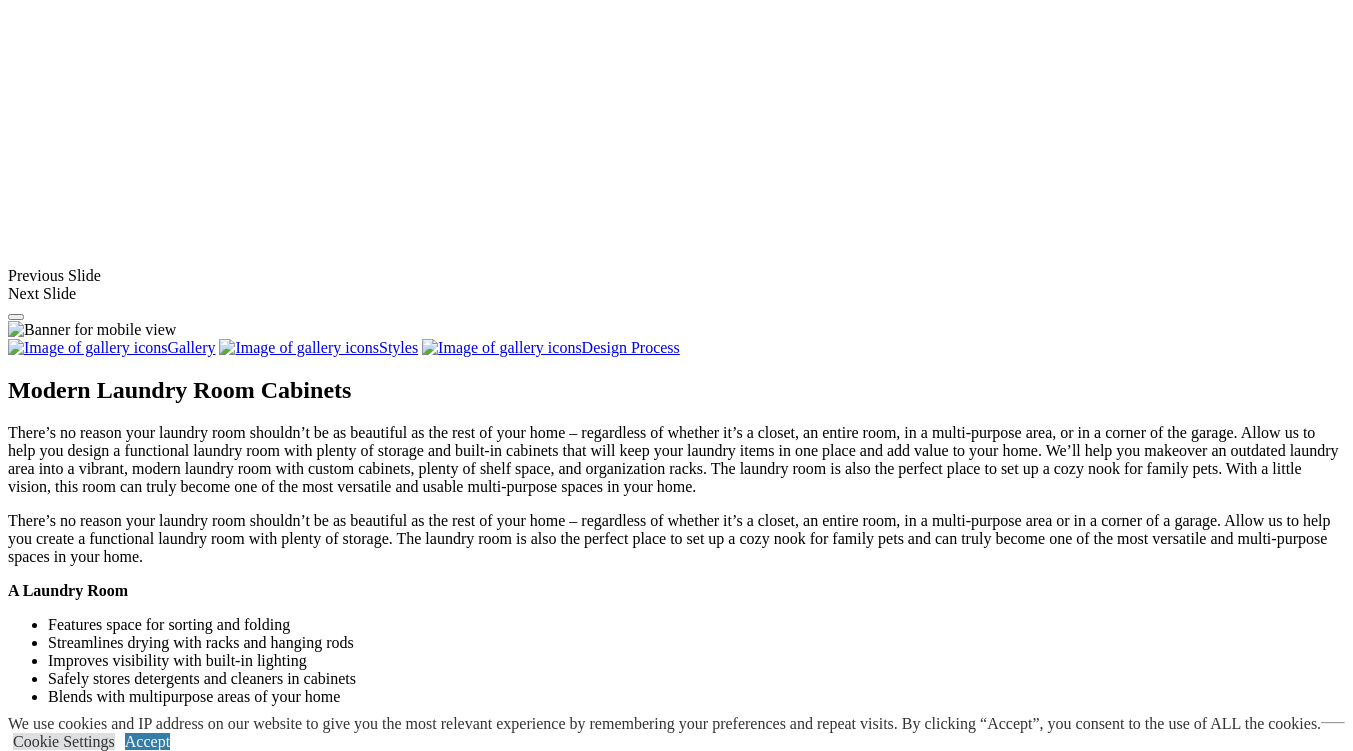 click at bounding box center (843, 1572) 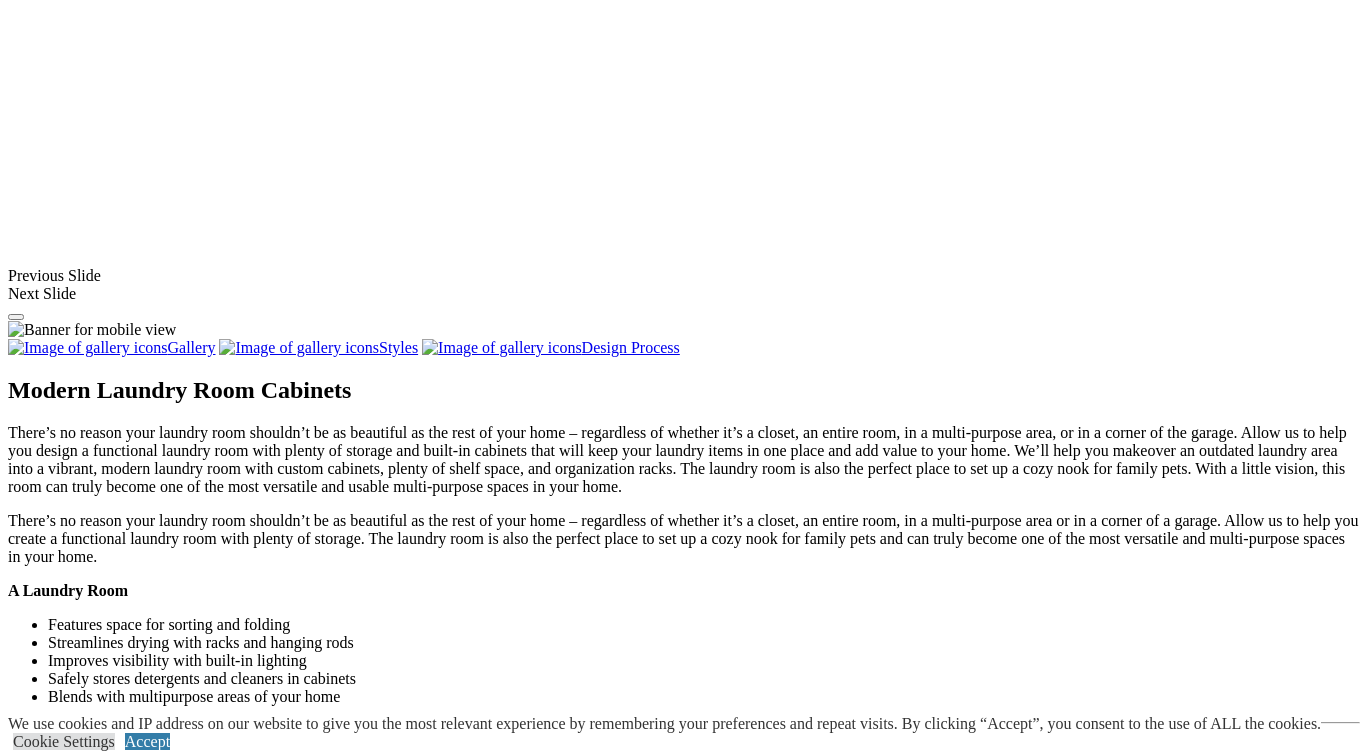 click at bounding box center [8, 35201] 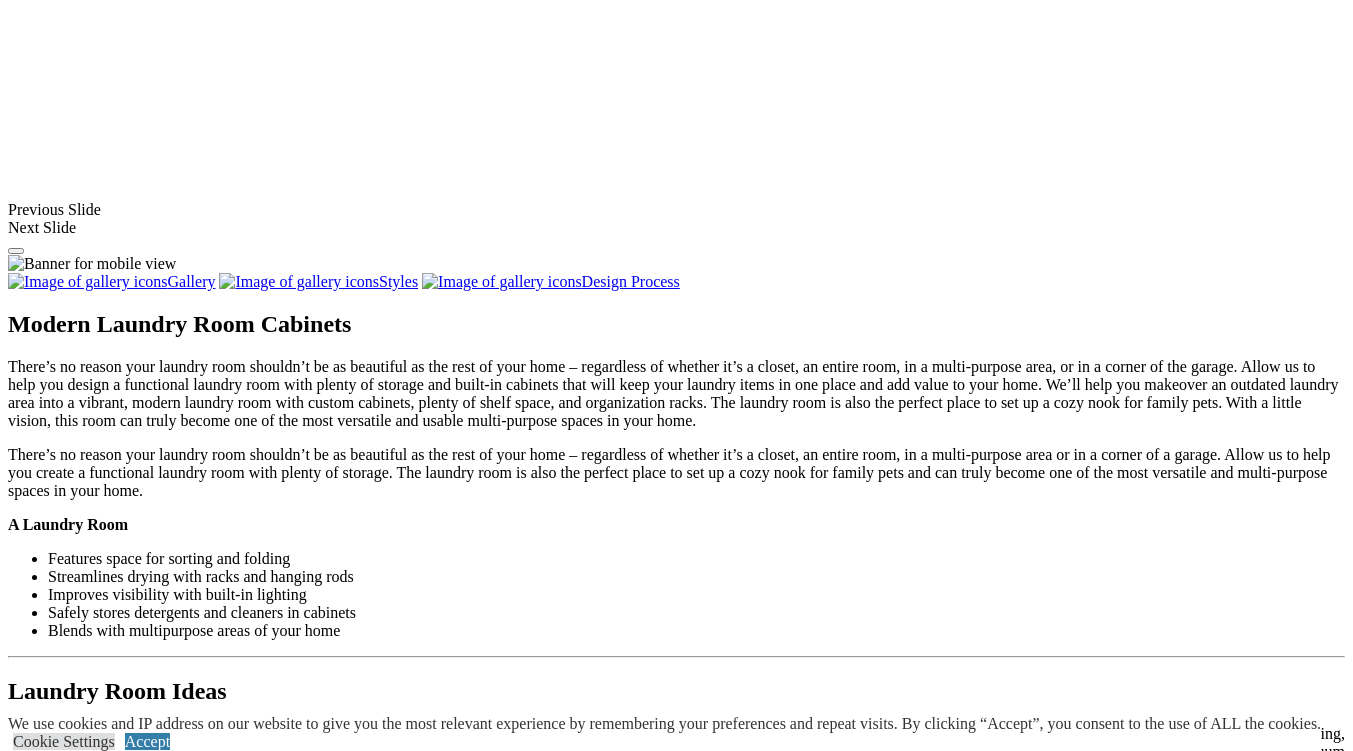 scroll, scrollTop: 1696, scrollLeft: 0, axis: vertical 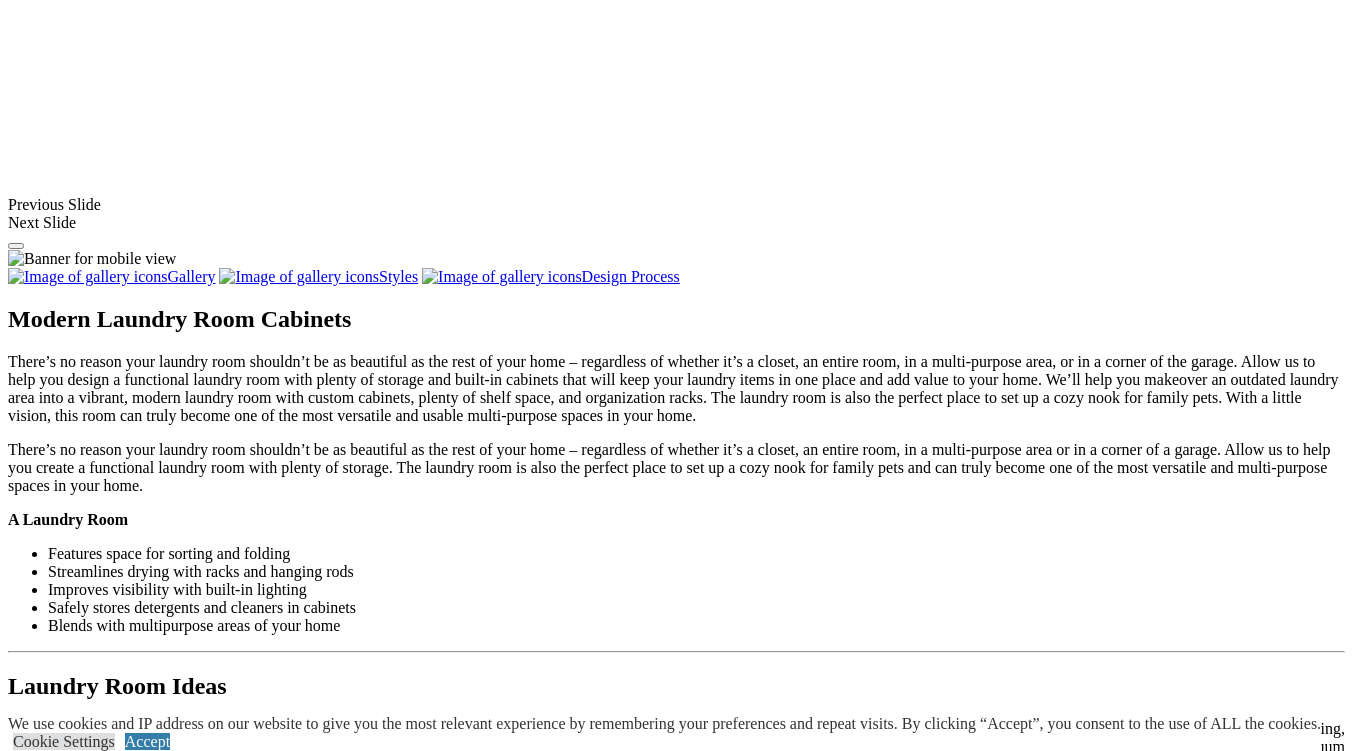 click at bounding box center (425, 1675) 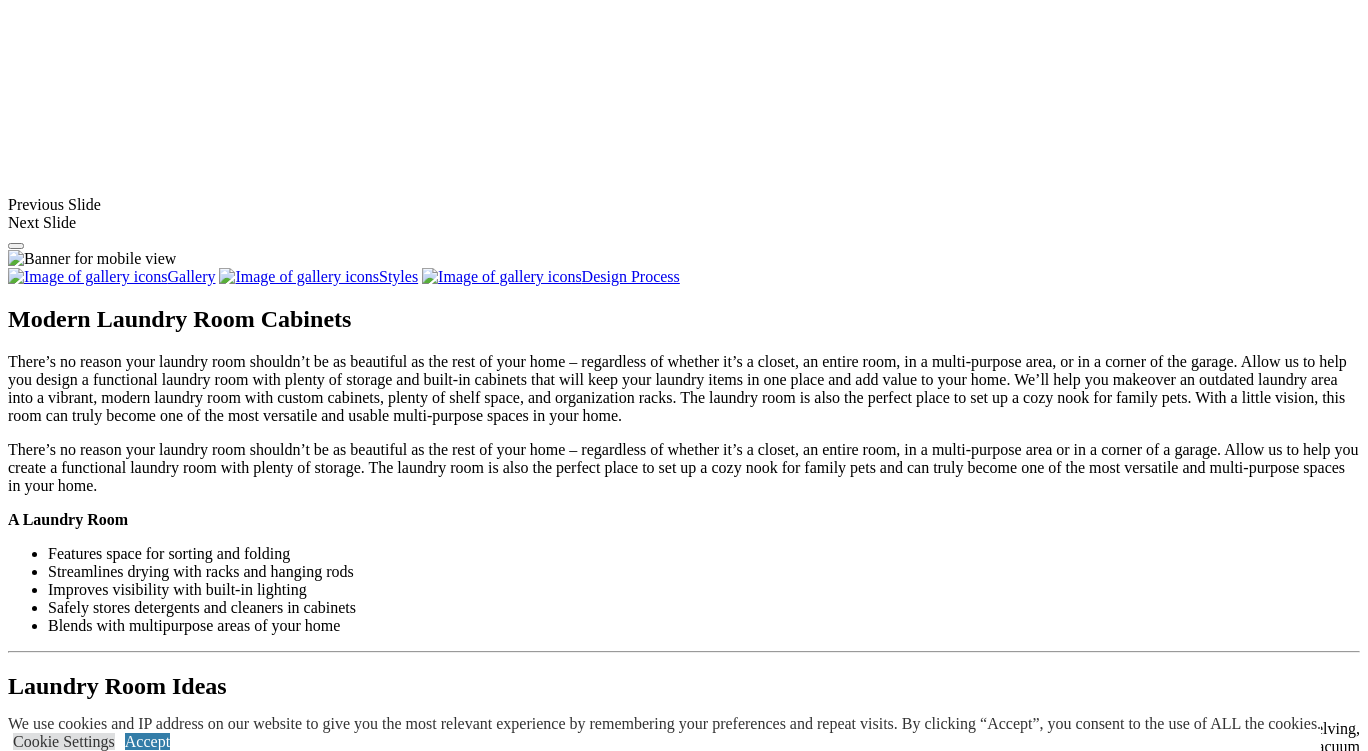 click at bounding box center [8, 35130] 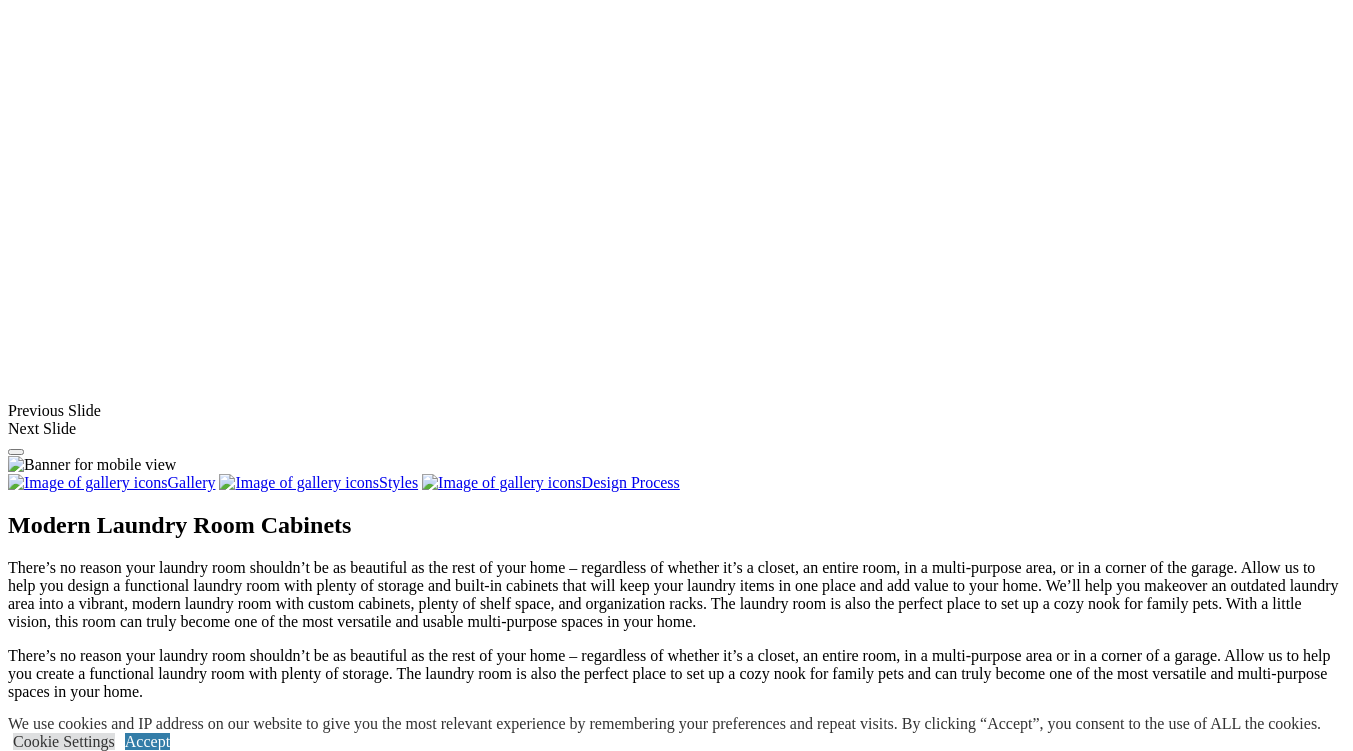 scroll, scrollTop: 1486, scrollLeft: 0, axis: vertical 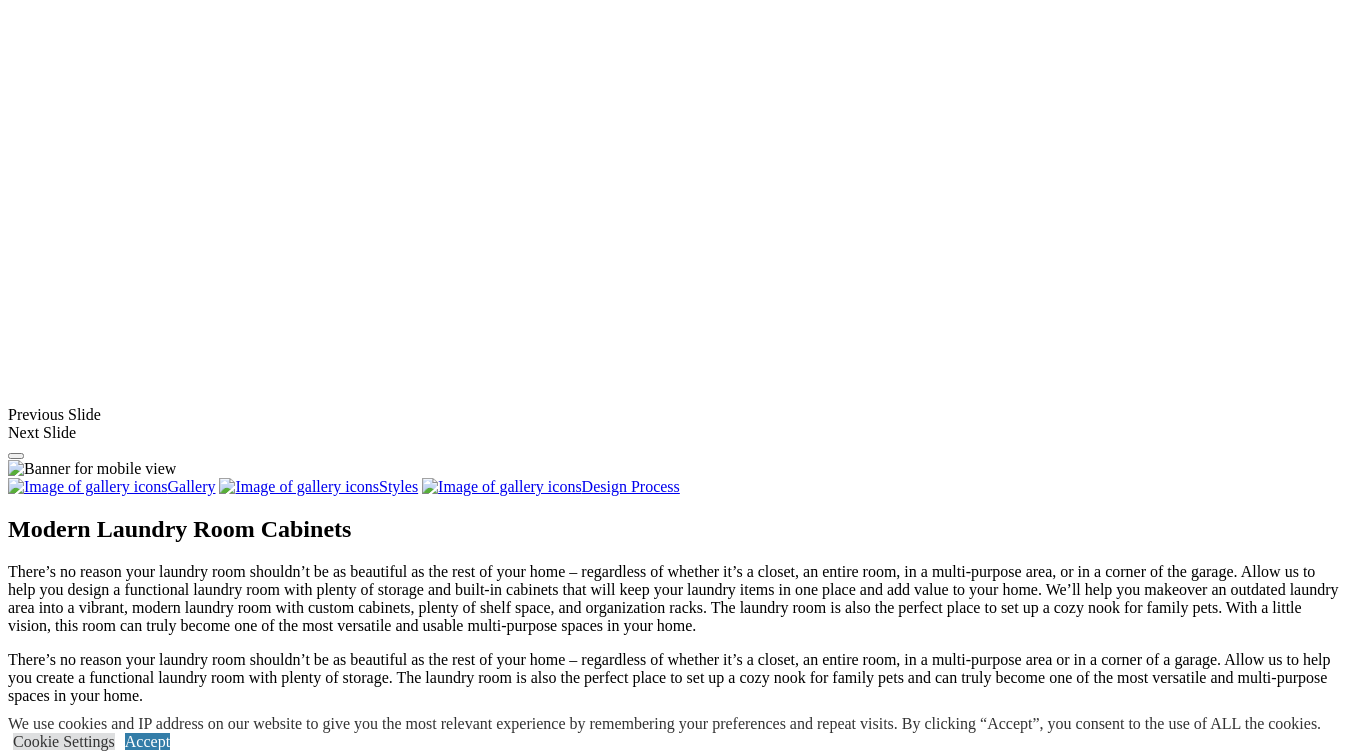 click at bounding box center [1132, 1735] 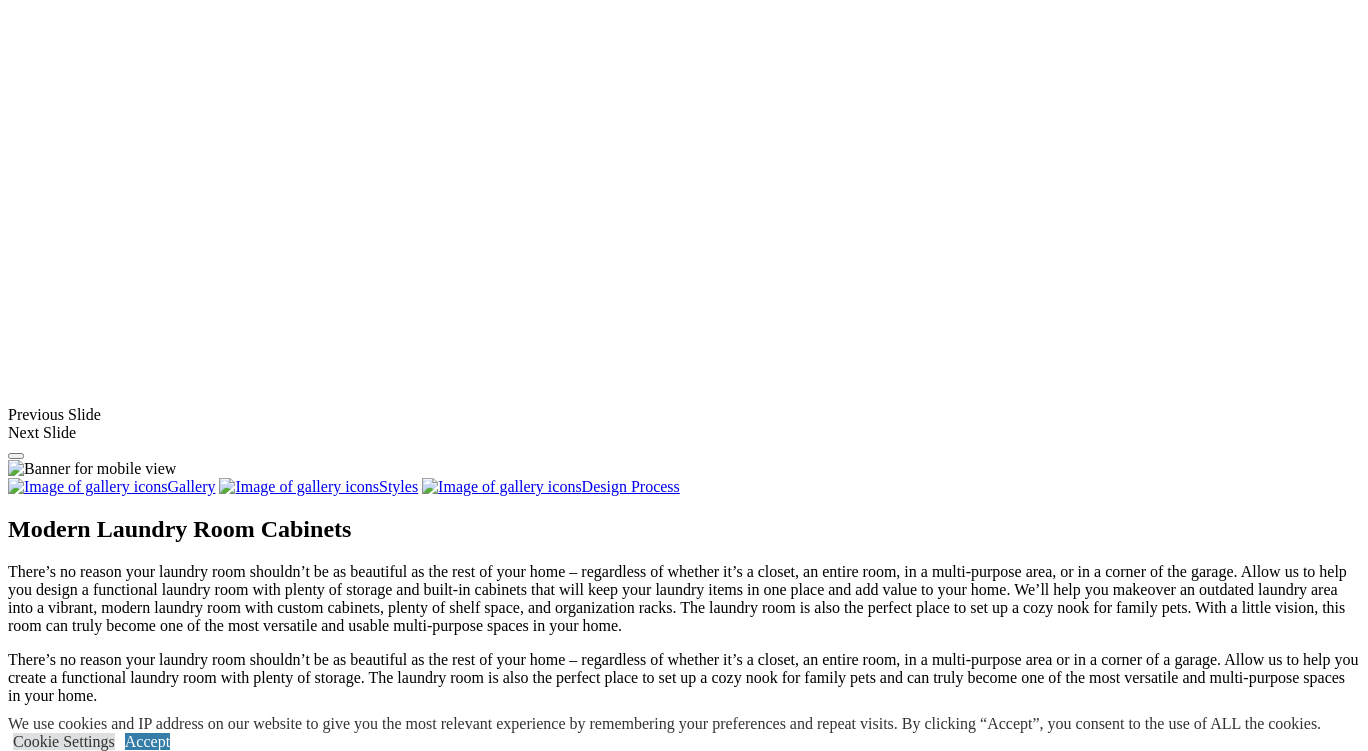 click at bounding box center (8, 35340) 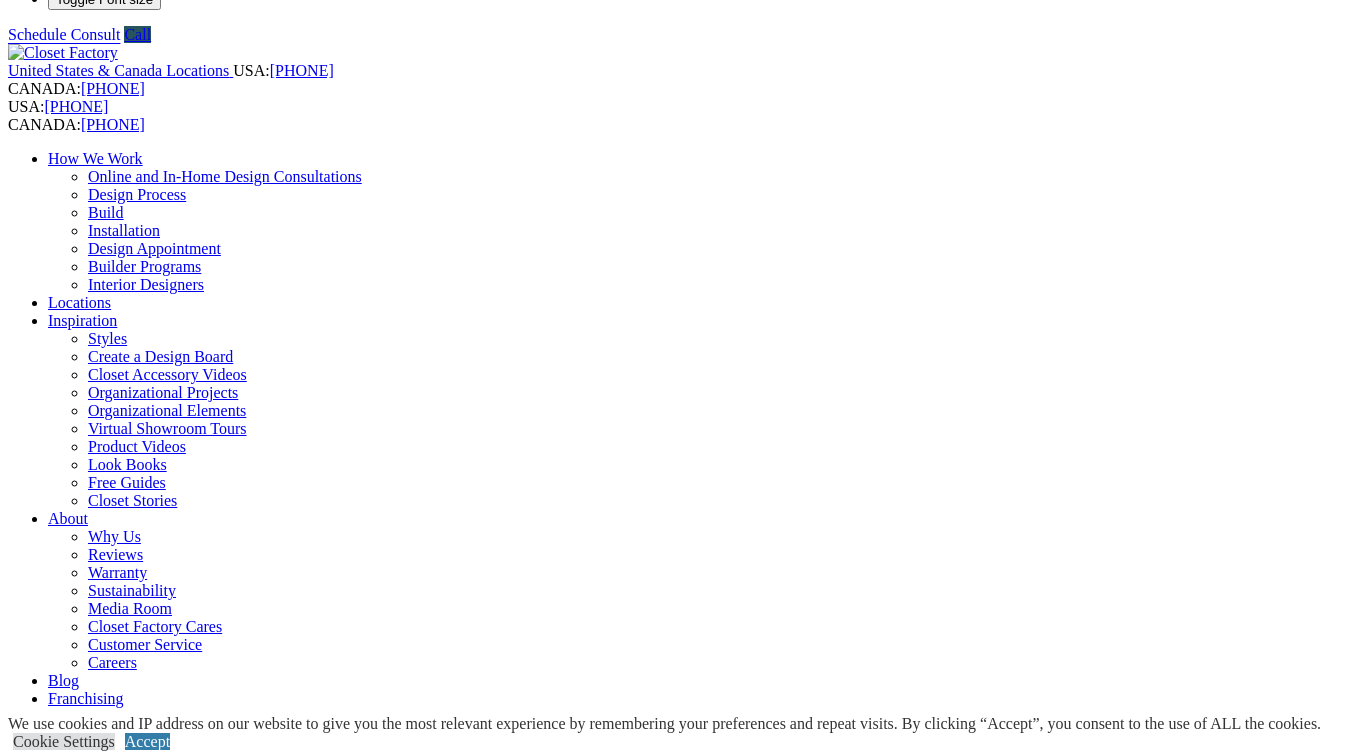scroll, scrollTop: 0, scrollLeft: 0, axis: both 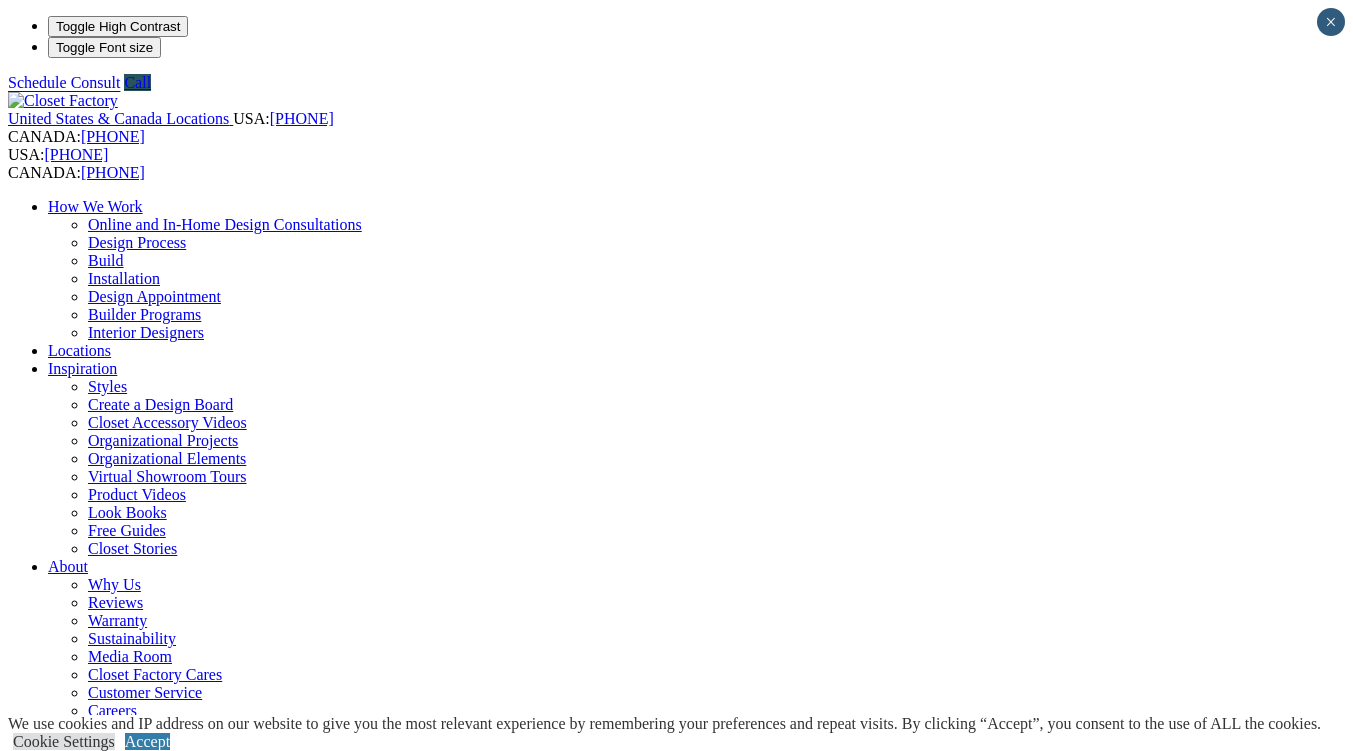 click on "Previous Slide" at bounding box center (676, 1901) 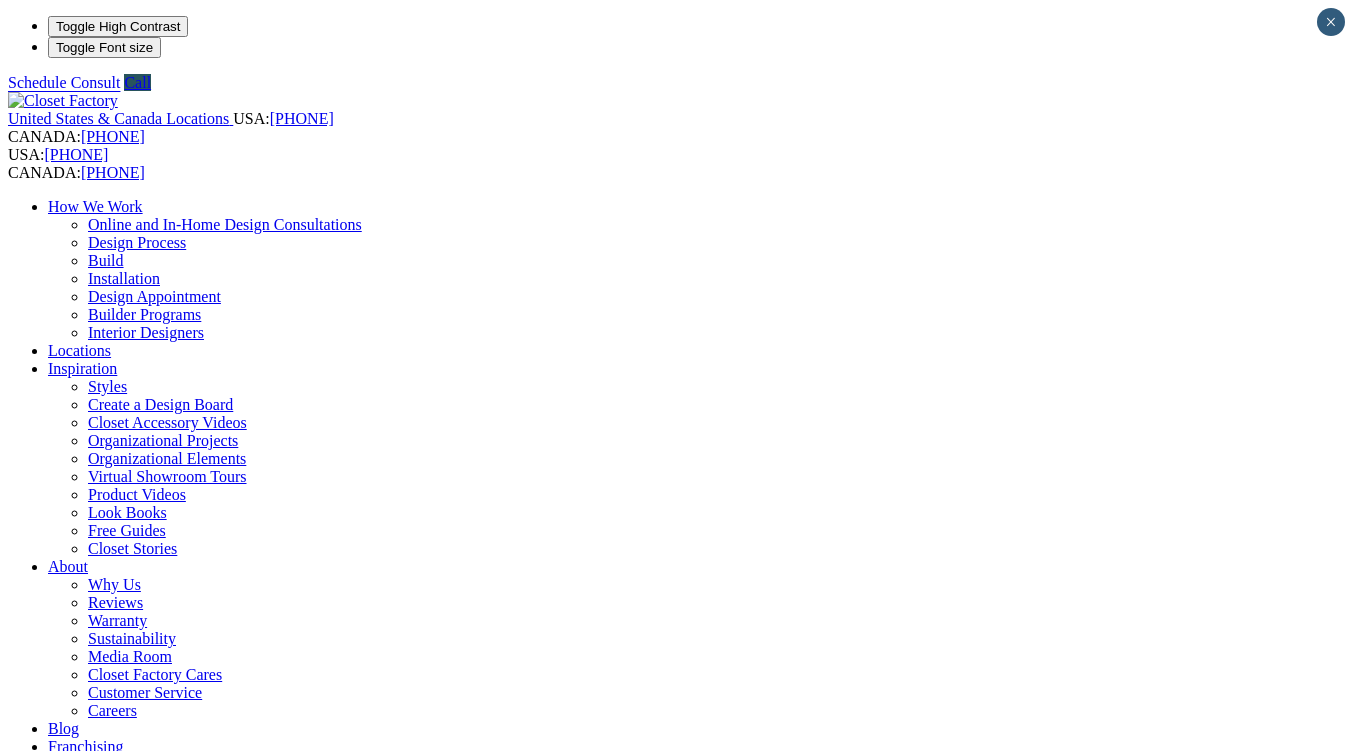 scroll, scrollTop: 0, scrollLeft: 0, axis: both 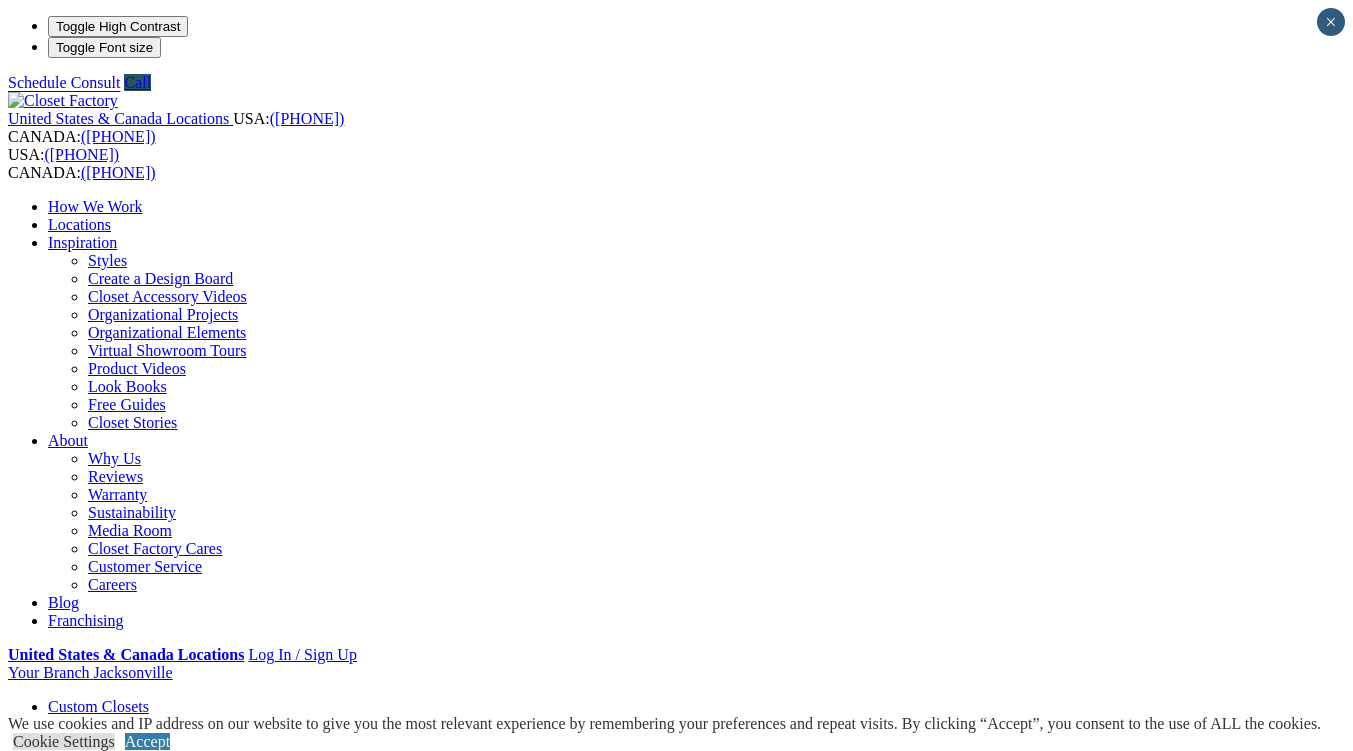 click on "[CITY]
[NUMBER] [STREET] [SUITE]   [CITY], [STATE] [POSTAL_CODE] When it comes to a full-service custom closet company for your [CITY], [CITY], [CITY], and surrounding area homes, you’ve come to the right place. Contact us for a free in-home or virtual design consultation.
([PHONE])
Schedule a Consult
Get Directions" at bounding box center [676, 1665] 